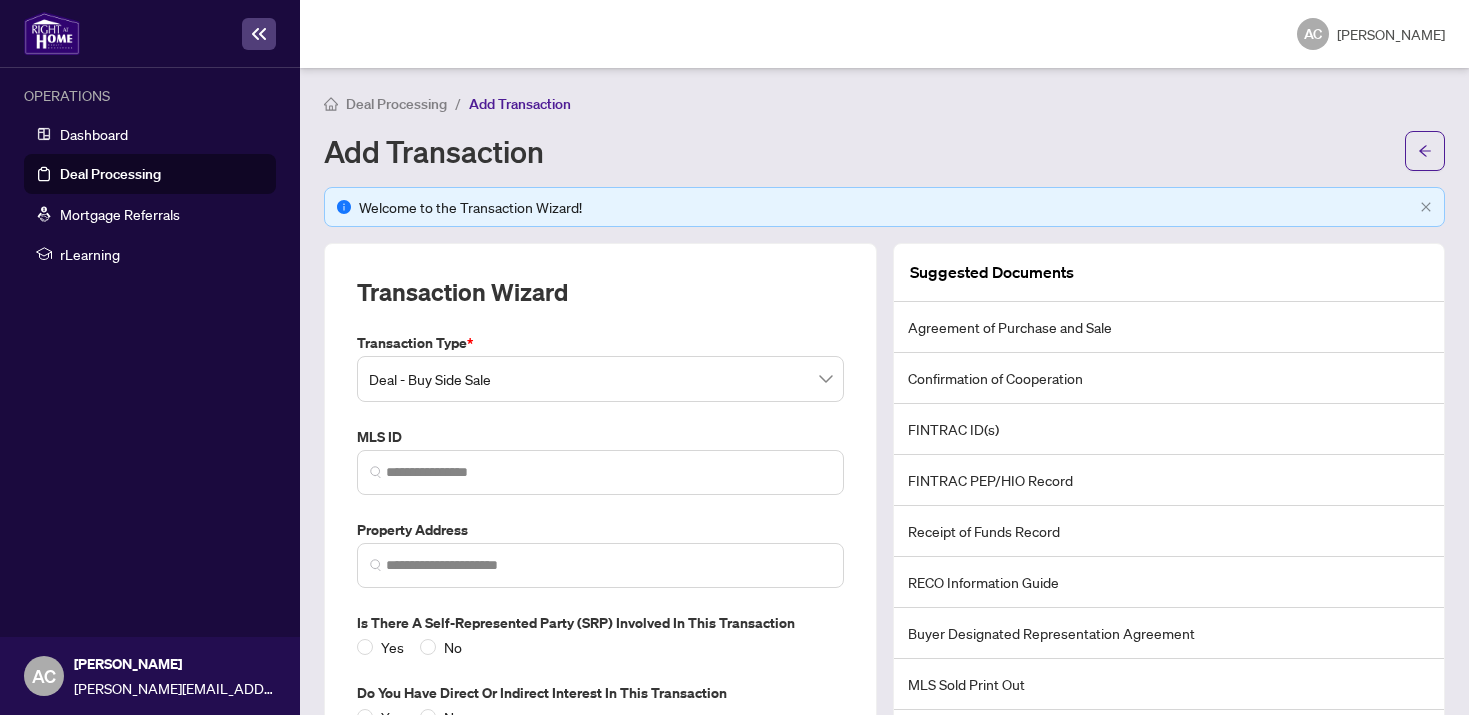 scroll, scrollTop: 0, scrollLeft: 0, axis: both 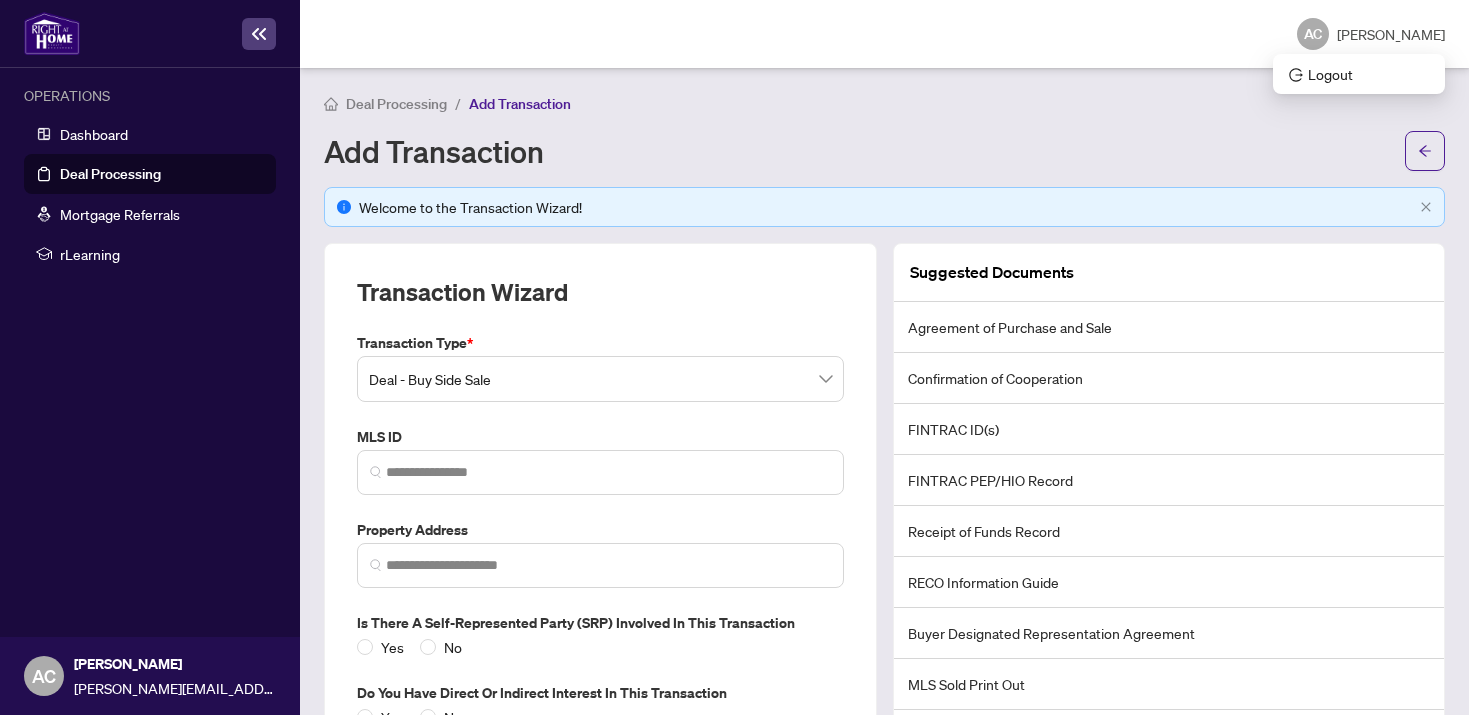 click on "[PERSON_NAME]" at bounding box center (1391, 34) 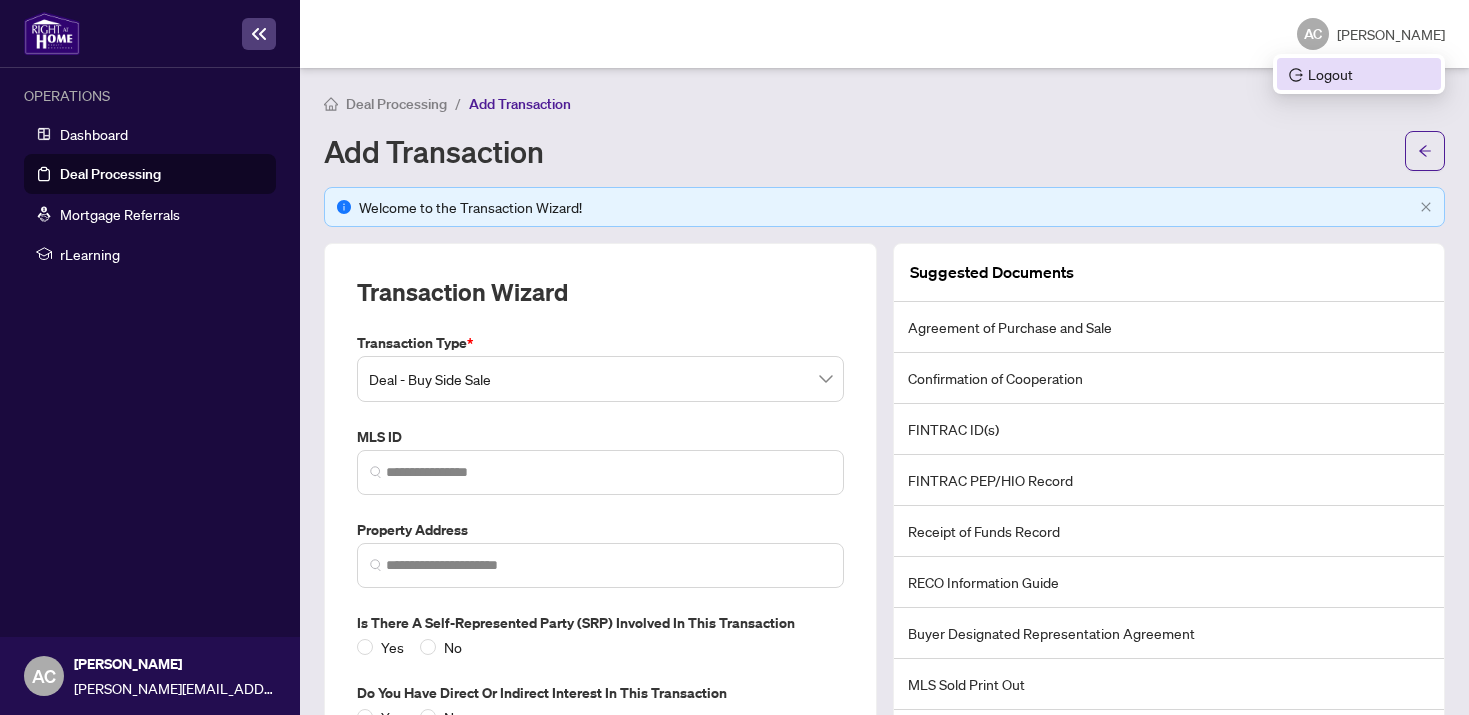 click on "Logout" at bounding box center (1359, 74) 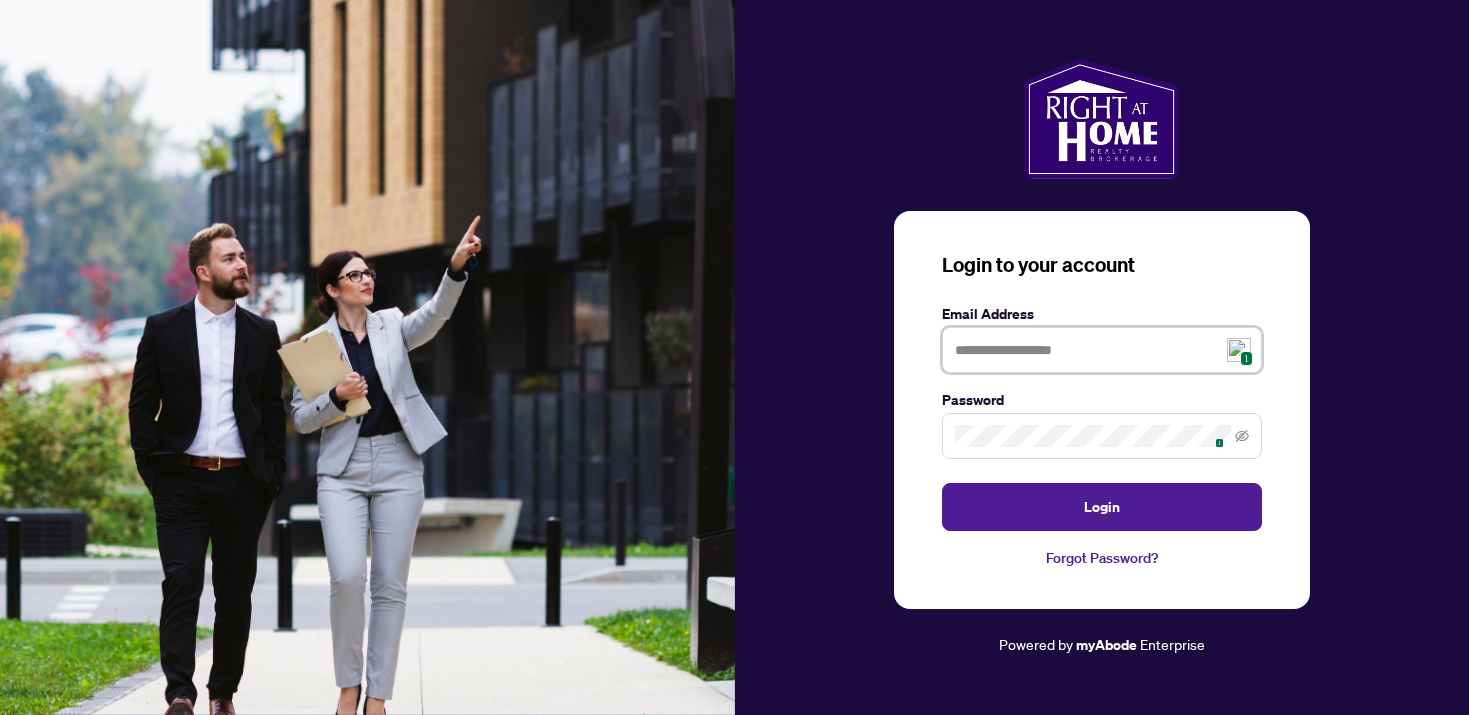 click at bounding box center (1102, 350) 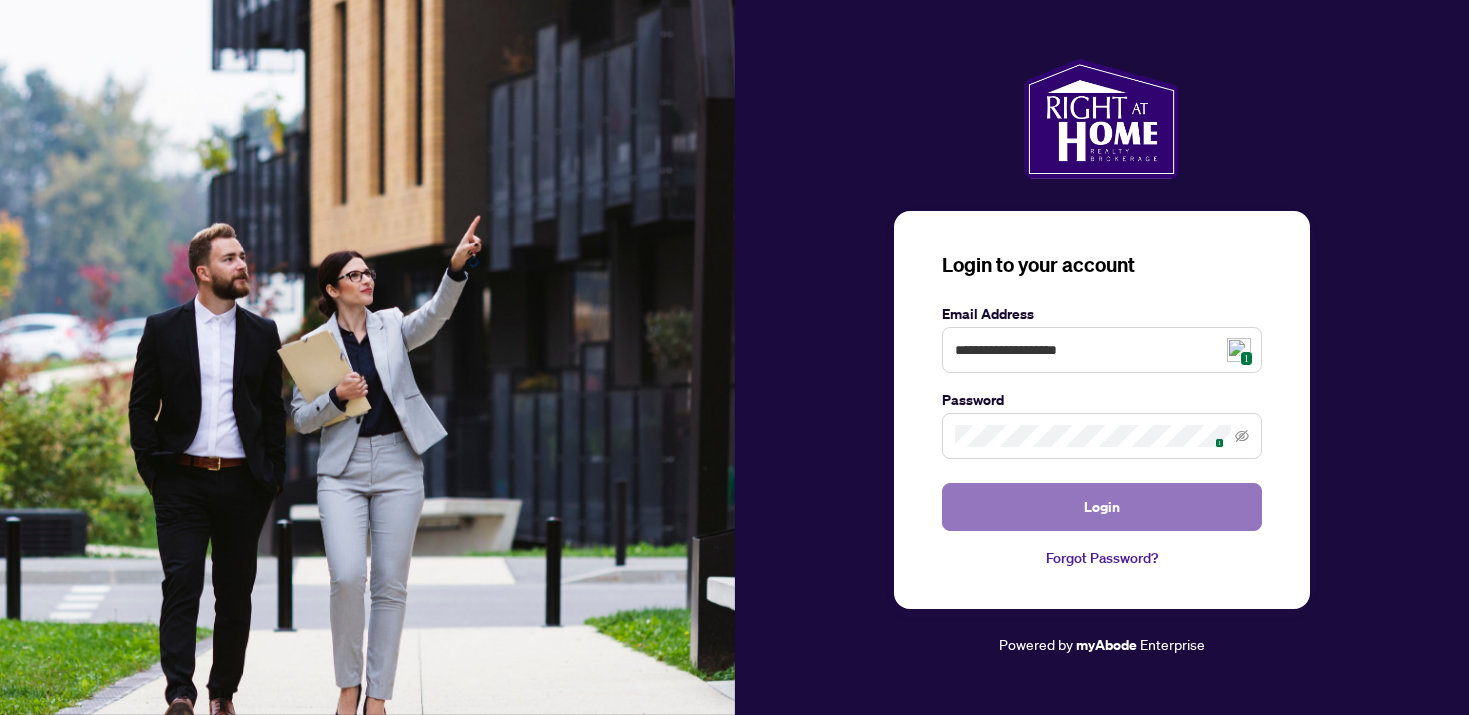 click on "Login" at bounding box center (1102, 507) 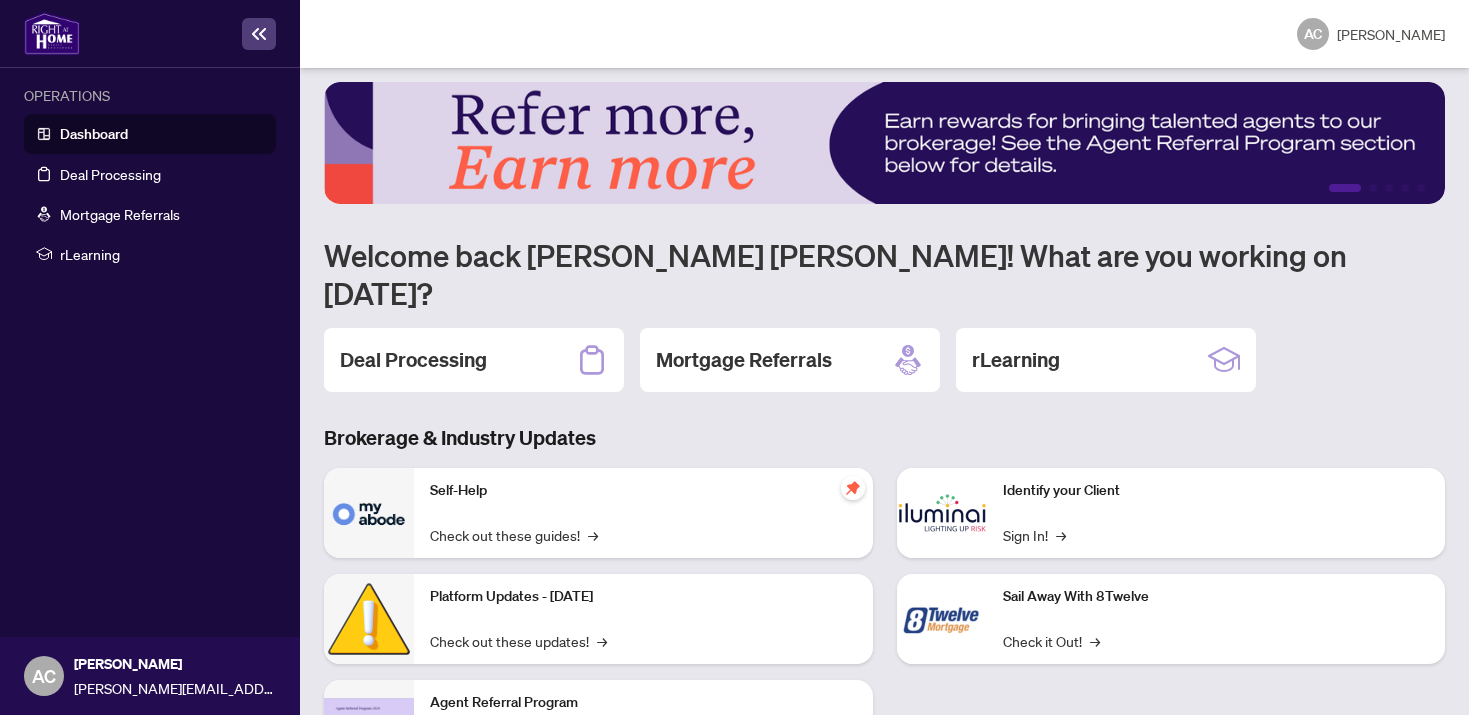scroll, scrollTop: 0, scrollLeft: 0, axis: both 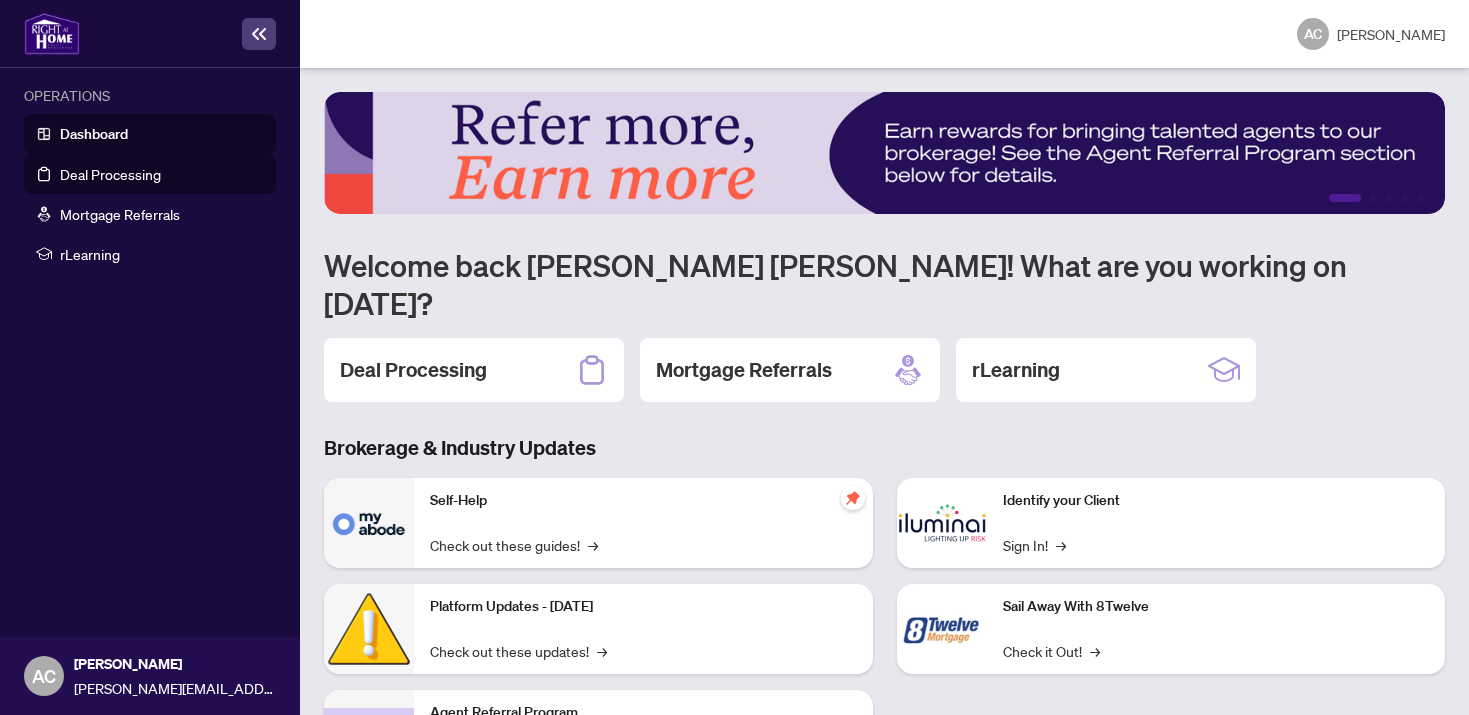 click on "Deal Processing" at bounding box center (110, 174) 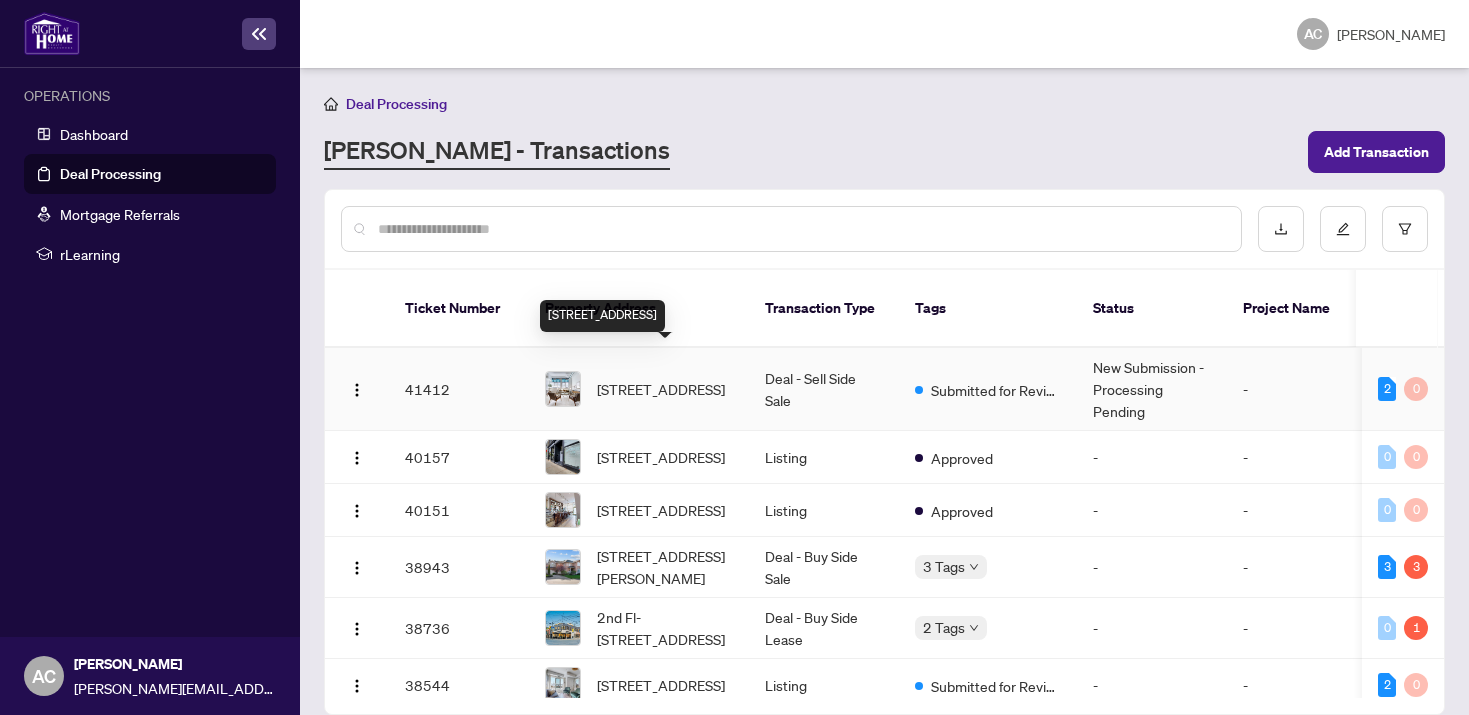 click on "[STREET_ADDRESS]" at bounding box center [661, 389] 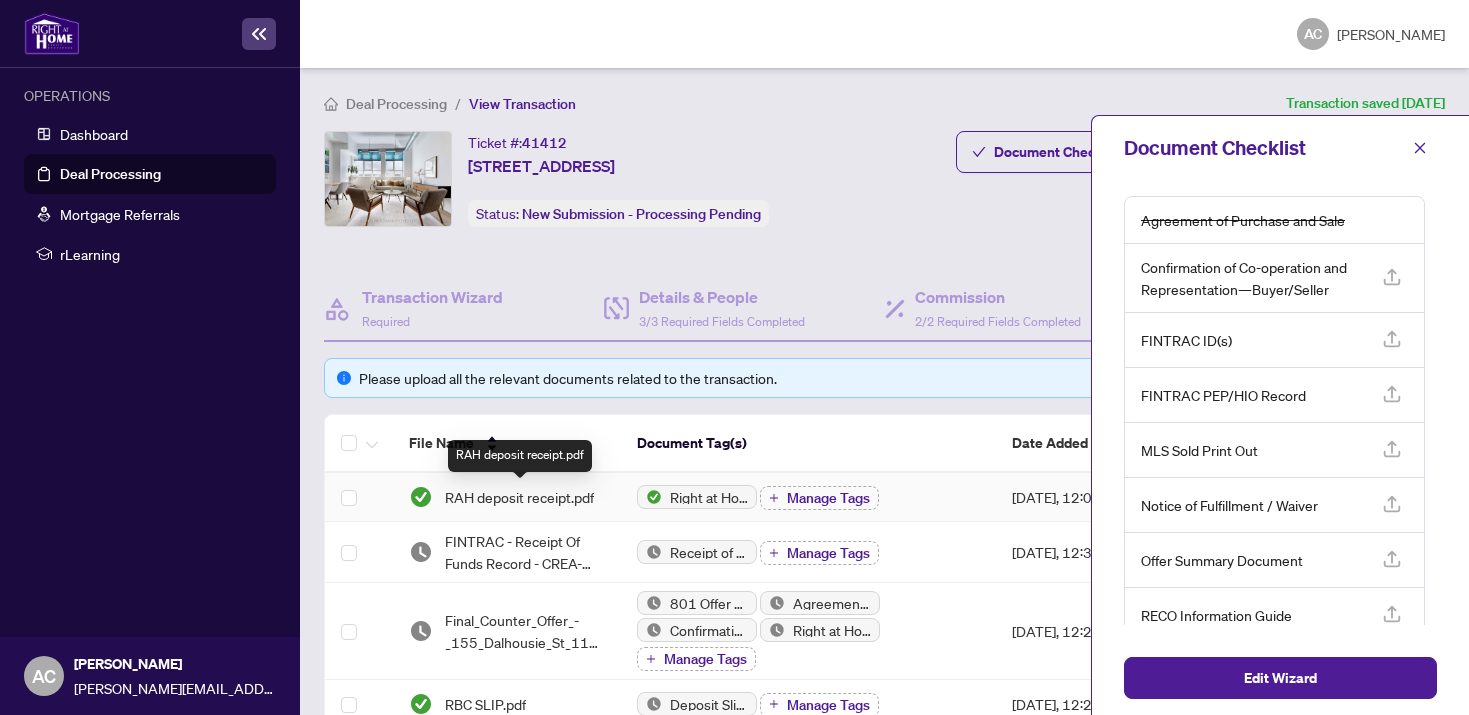 click on "RAH deposit receipt.pdf" at bounding box center [519, 497] 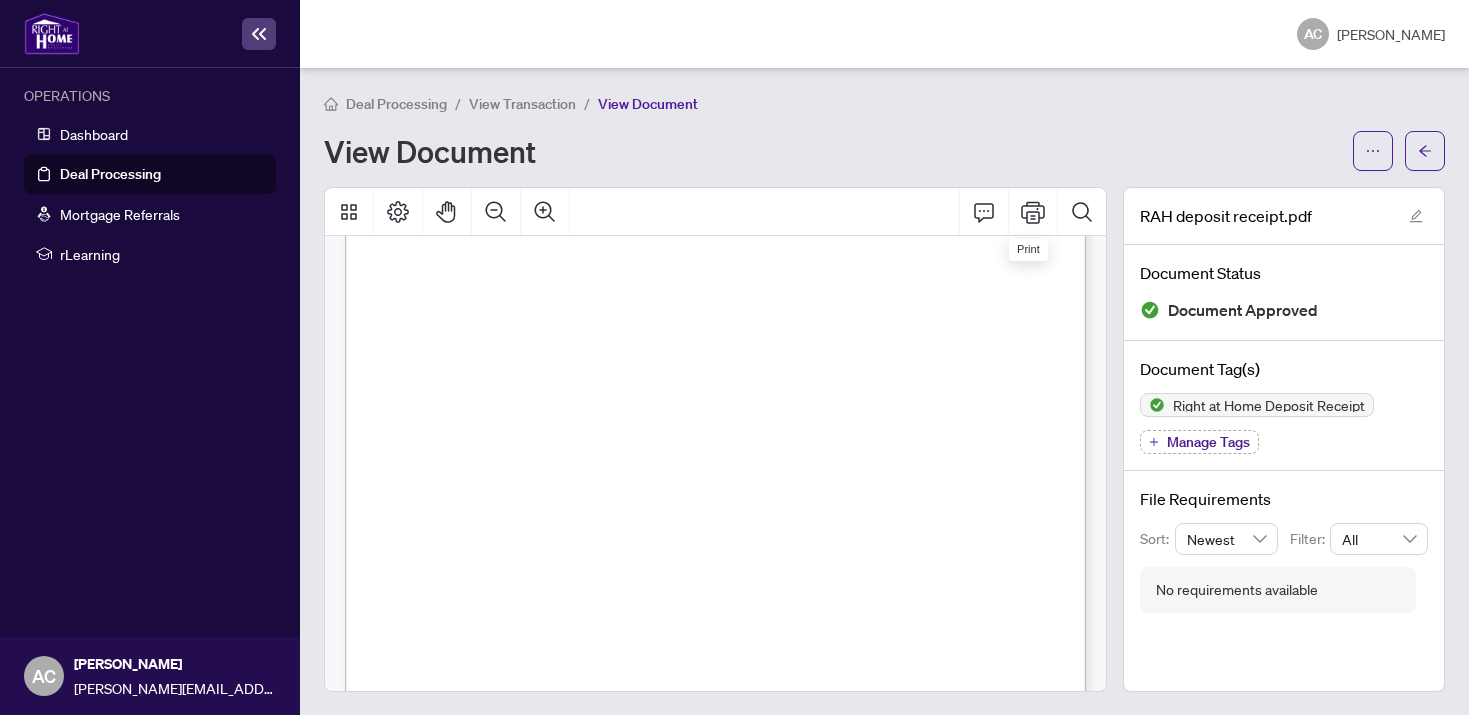 scroll, scrollTop: 0, scrollLeft: 0, axis: both 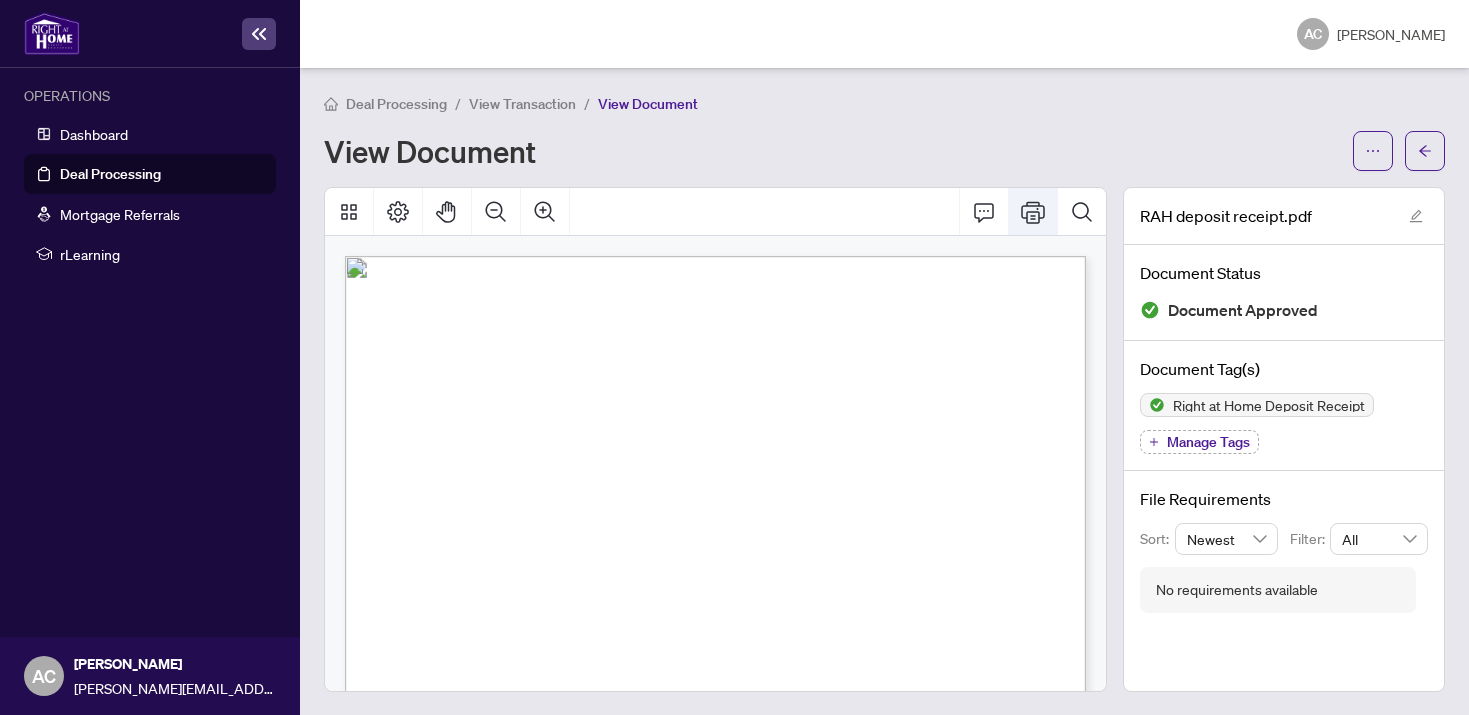click 